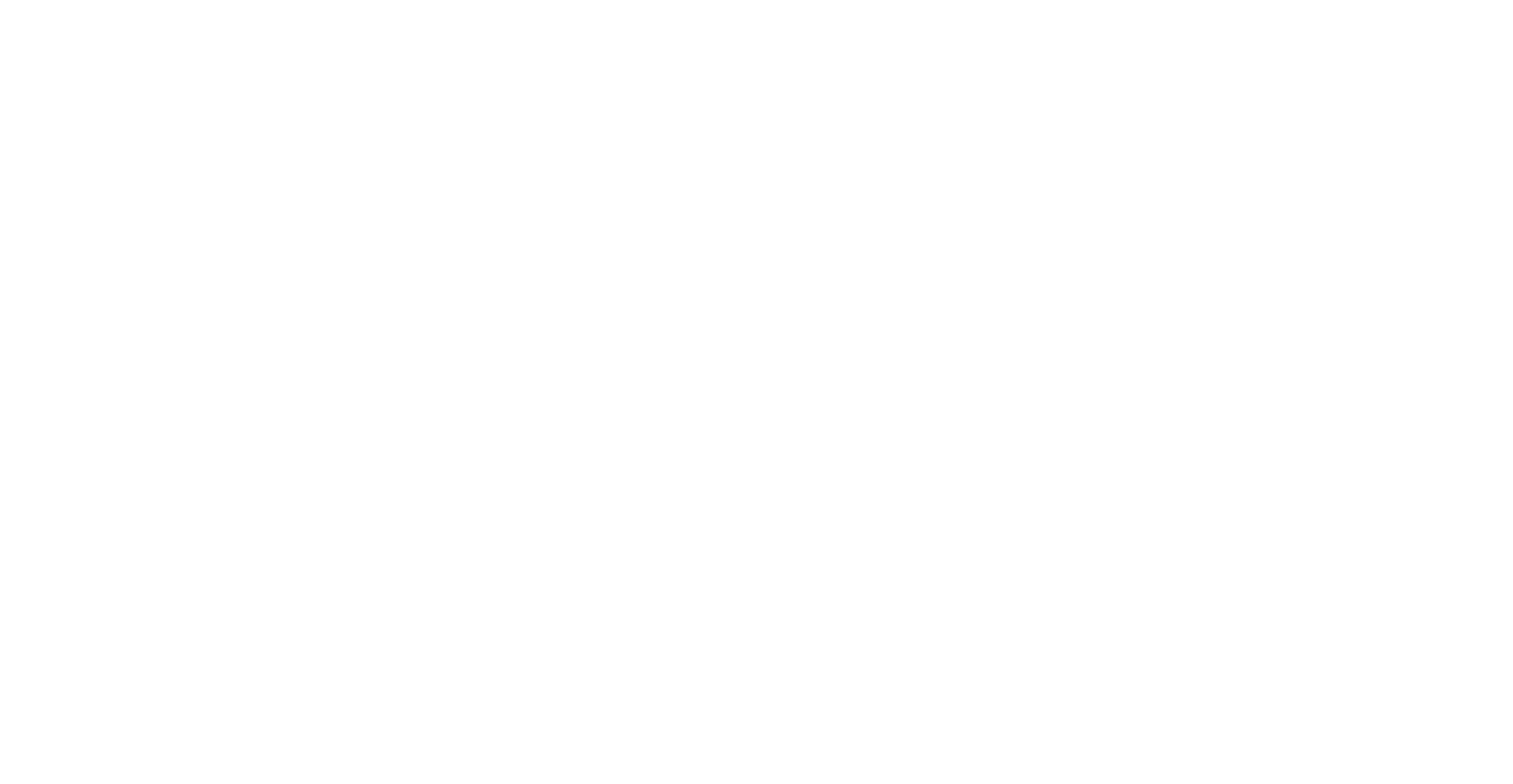scroll, scrollTop: 0, scrollLeft: 0, axis: both 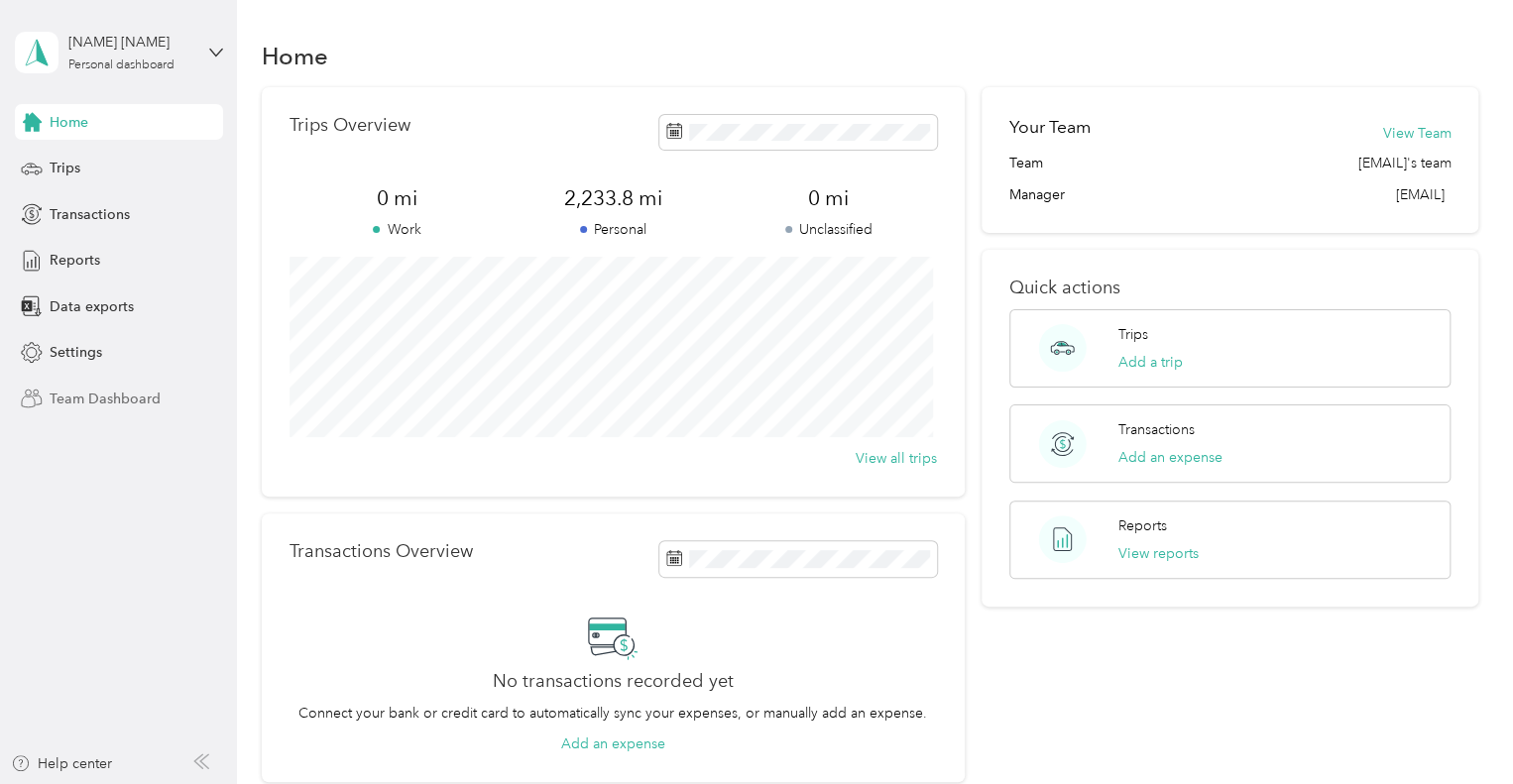 click on "Team Dashboard" at bounding box center [105, 398] 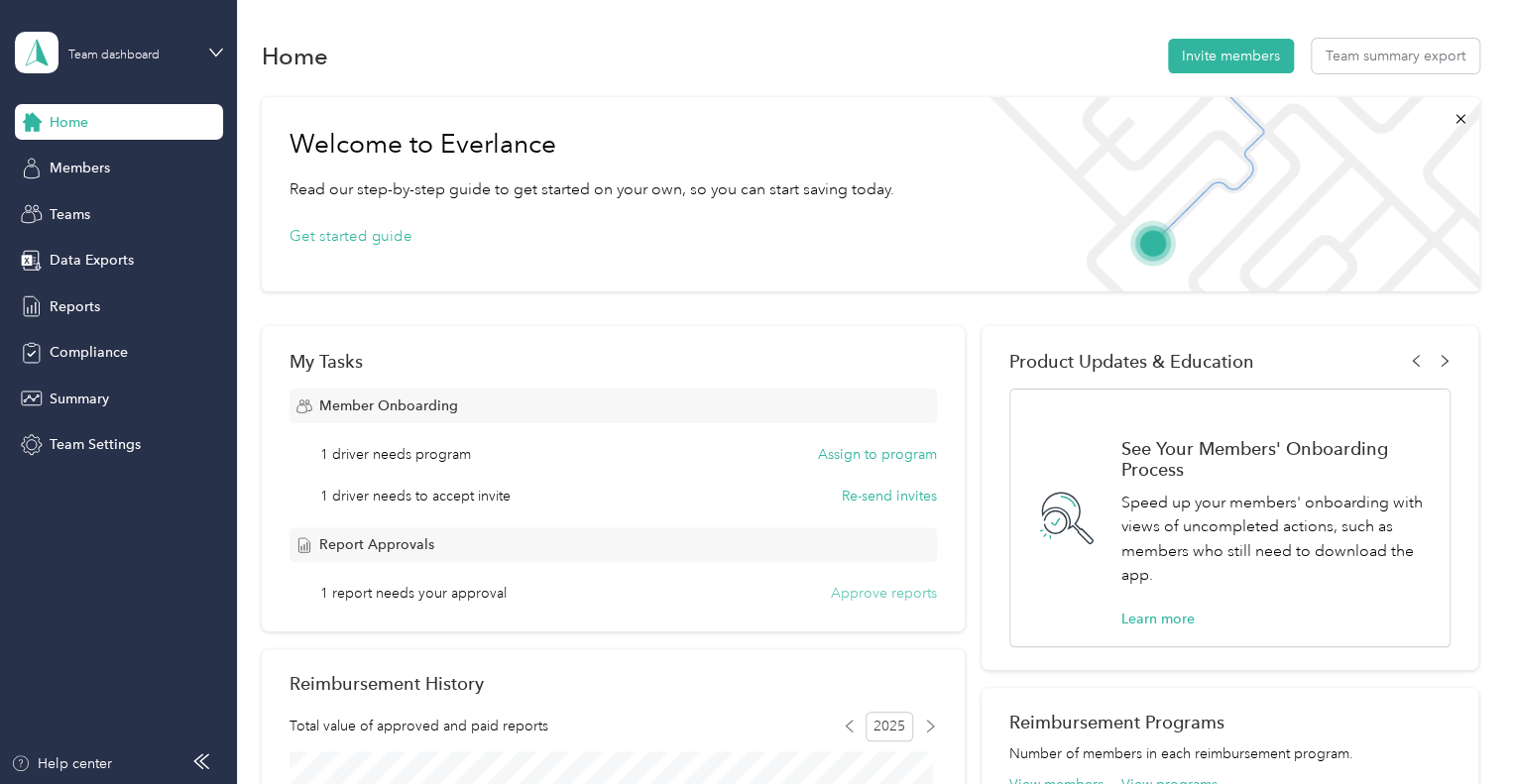 click on "Approve reports" at bounding box center [883, 593] 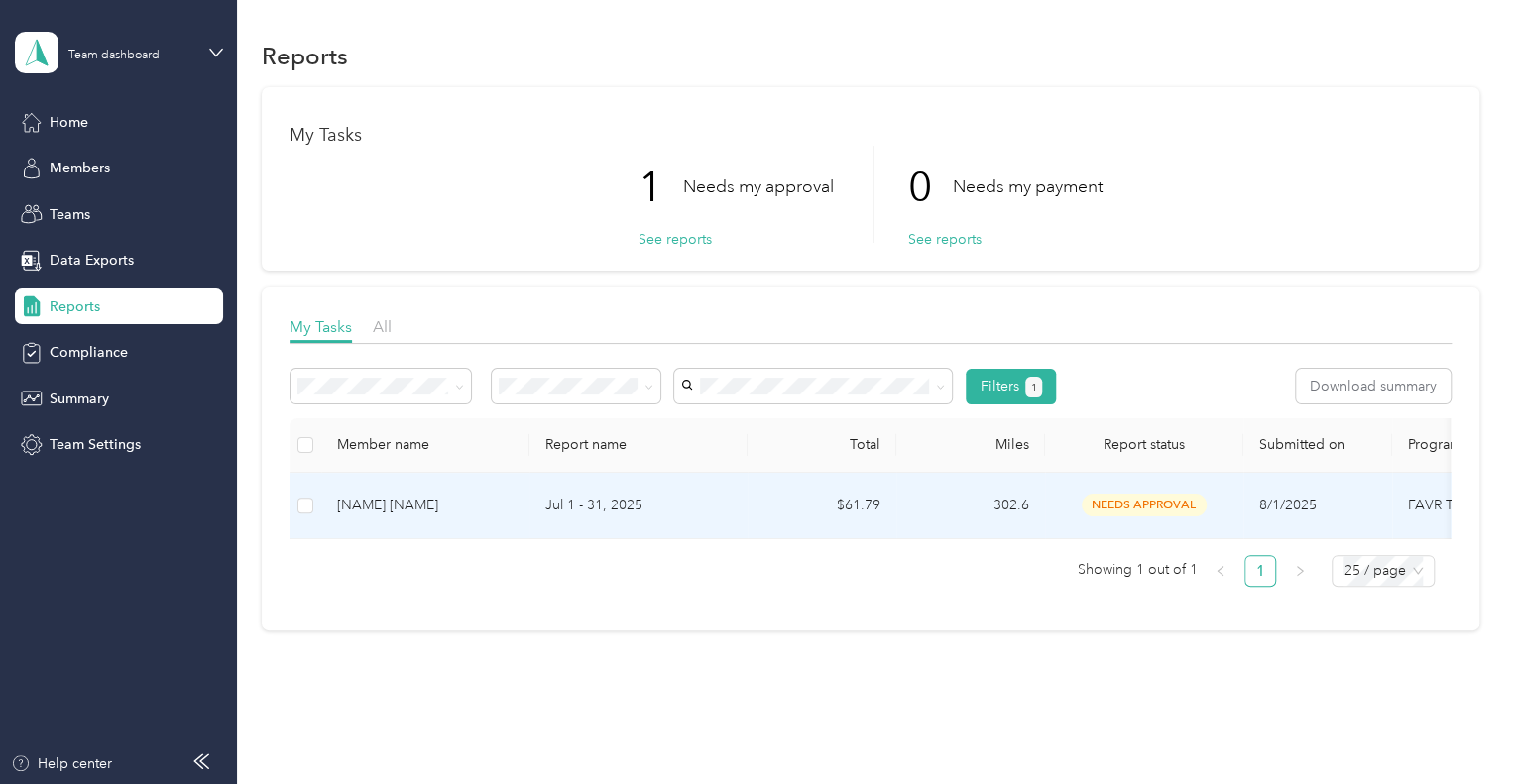 click on "$61.79" at bounding box center [822, 505] 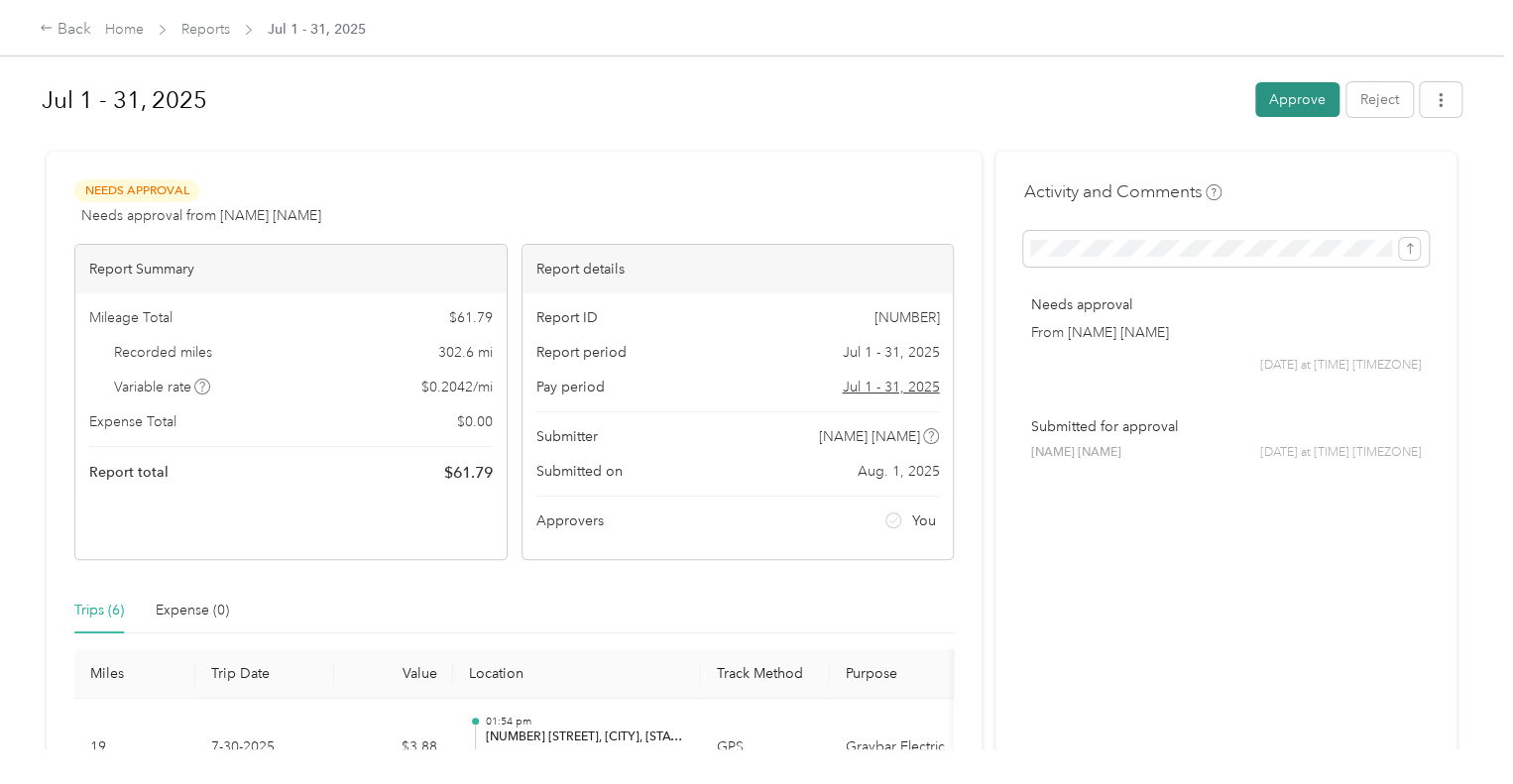 click on "Approve" at bounding box center [1297, 99] 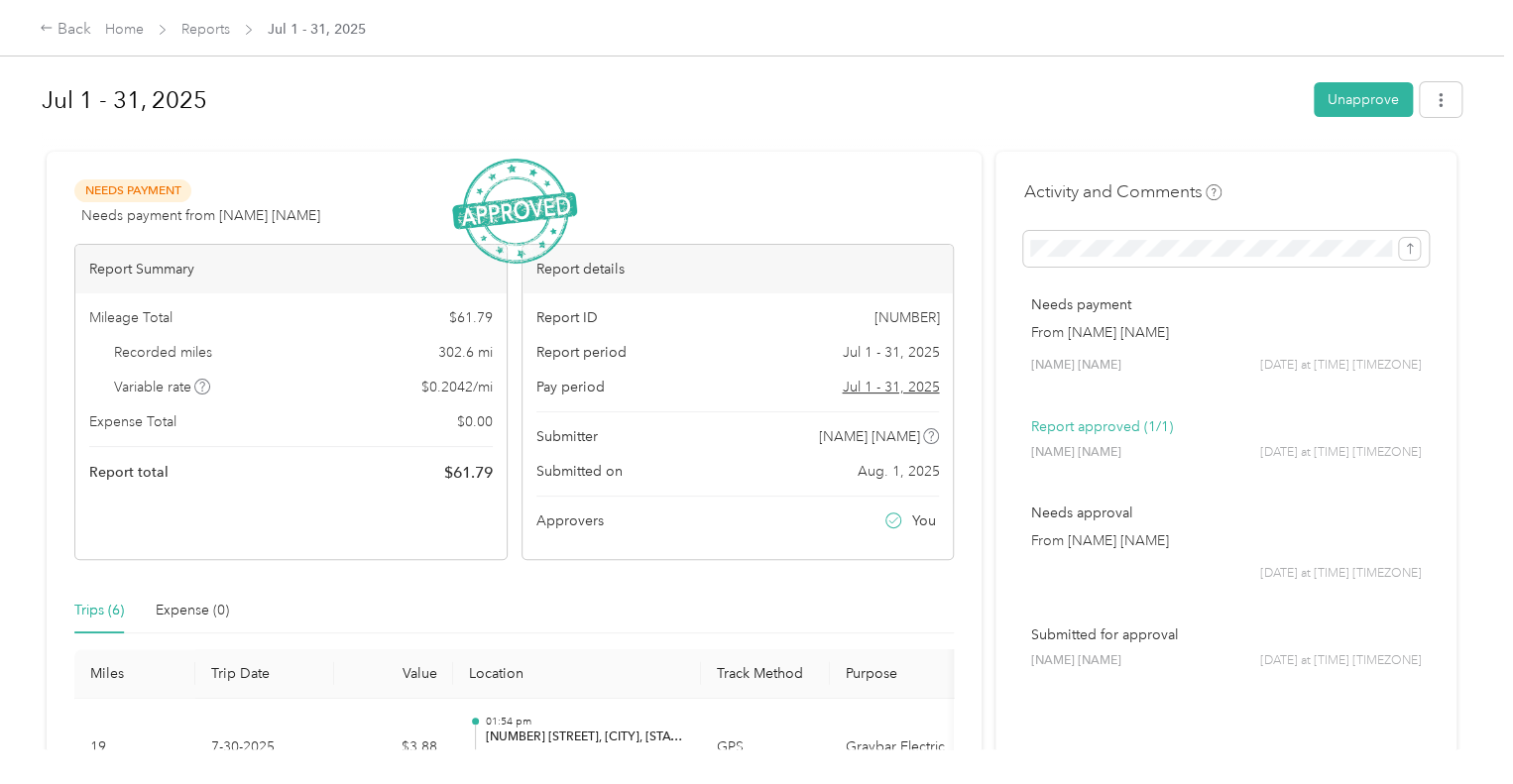 click on "Home" at bounding box center [124, 29] 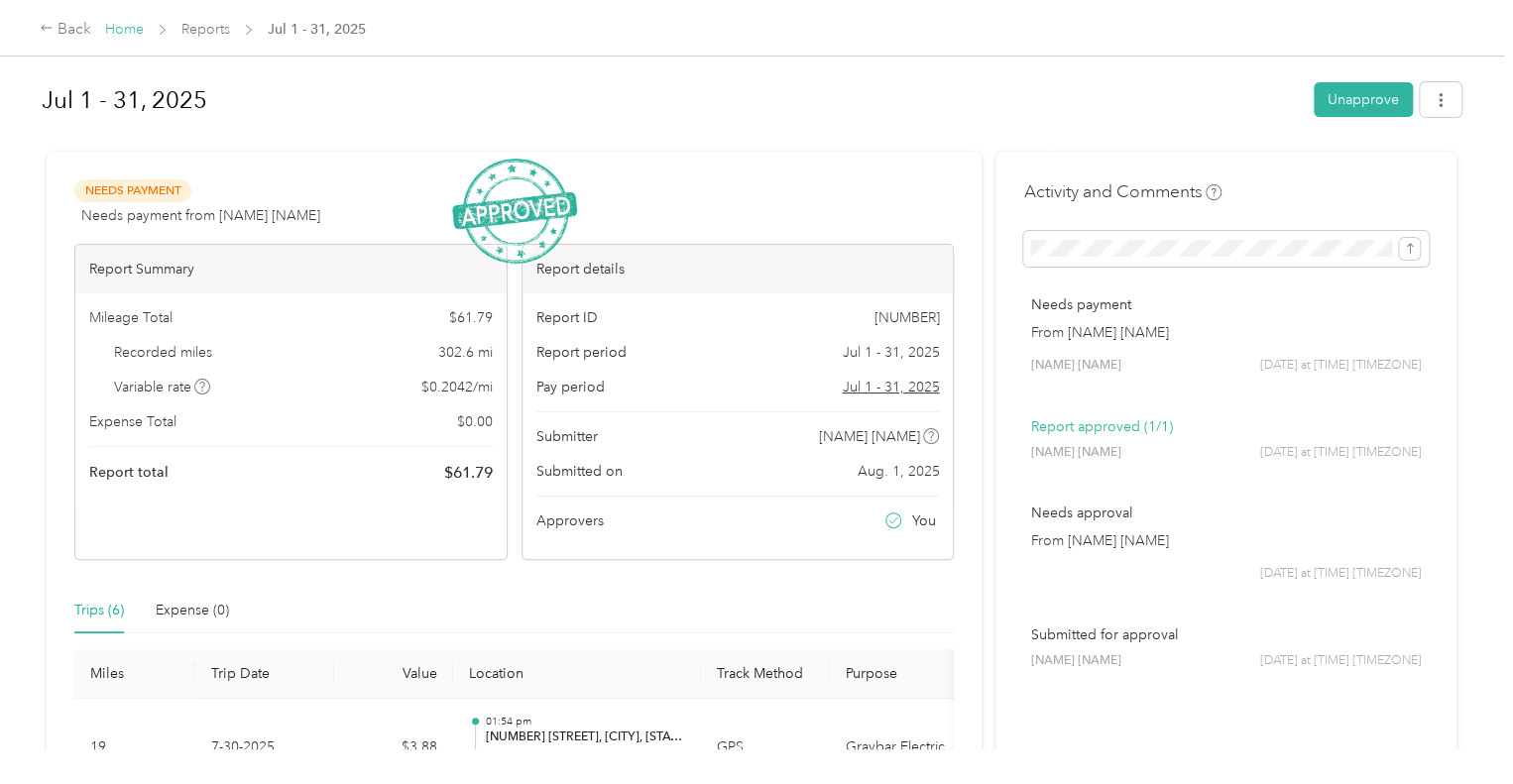 click on "Home" at bounding box center (124, 29) 